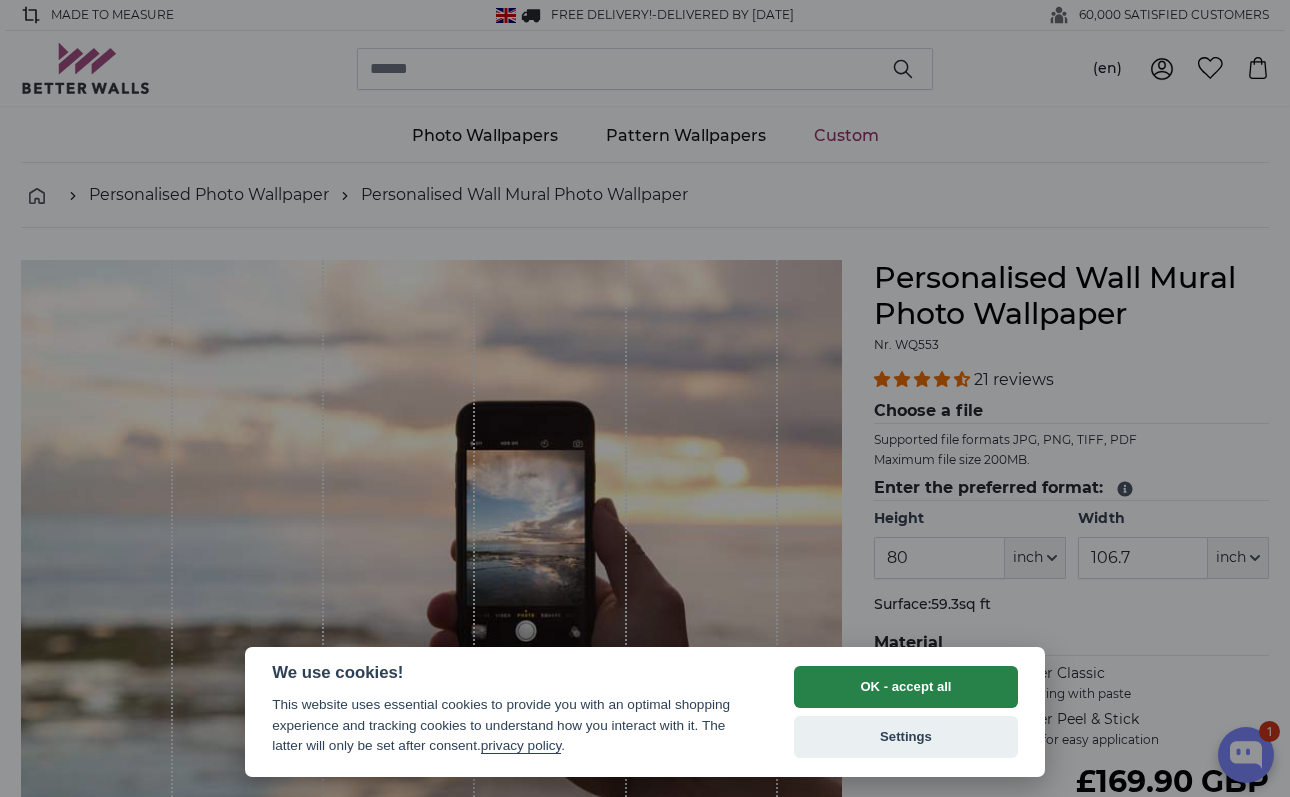 scroll, scrollTop: 0, scrollLeft: 0, axis: both 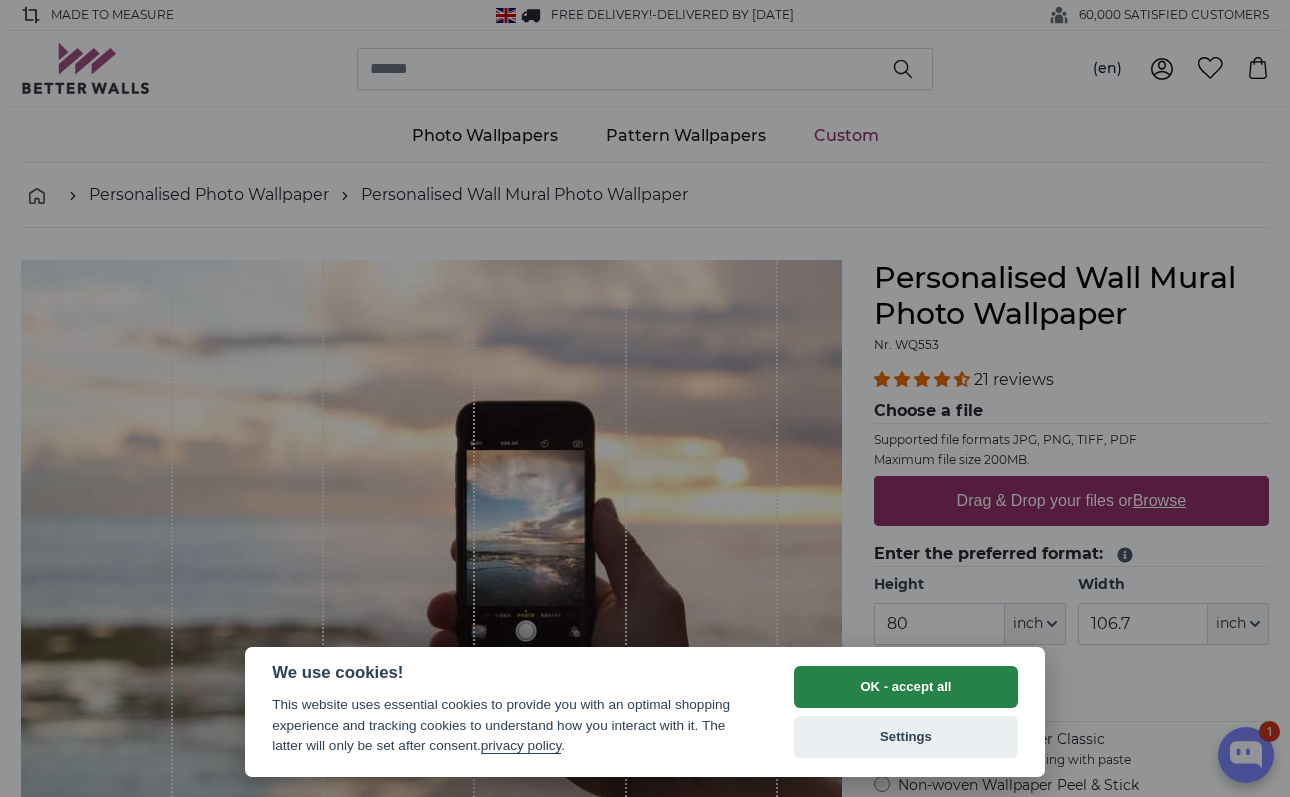 click on "OK - accept all" at bounding box center (906, 687) 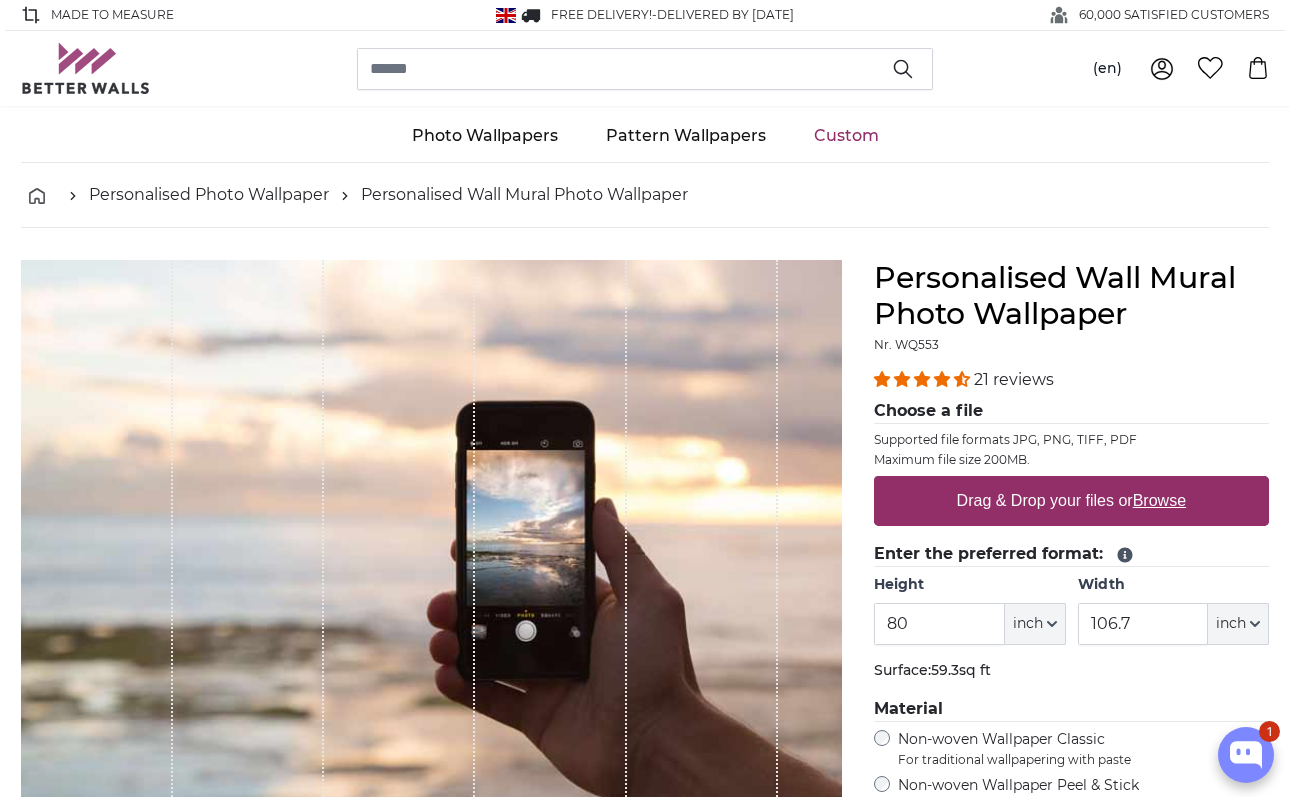 scroll, scrollTop: 0, scrollLeft: 0, axis: both 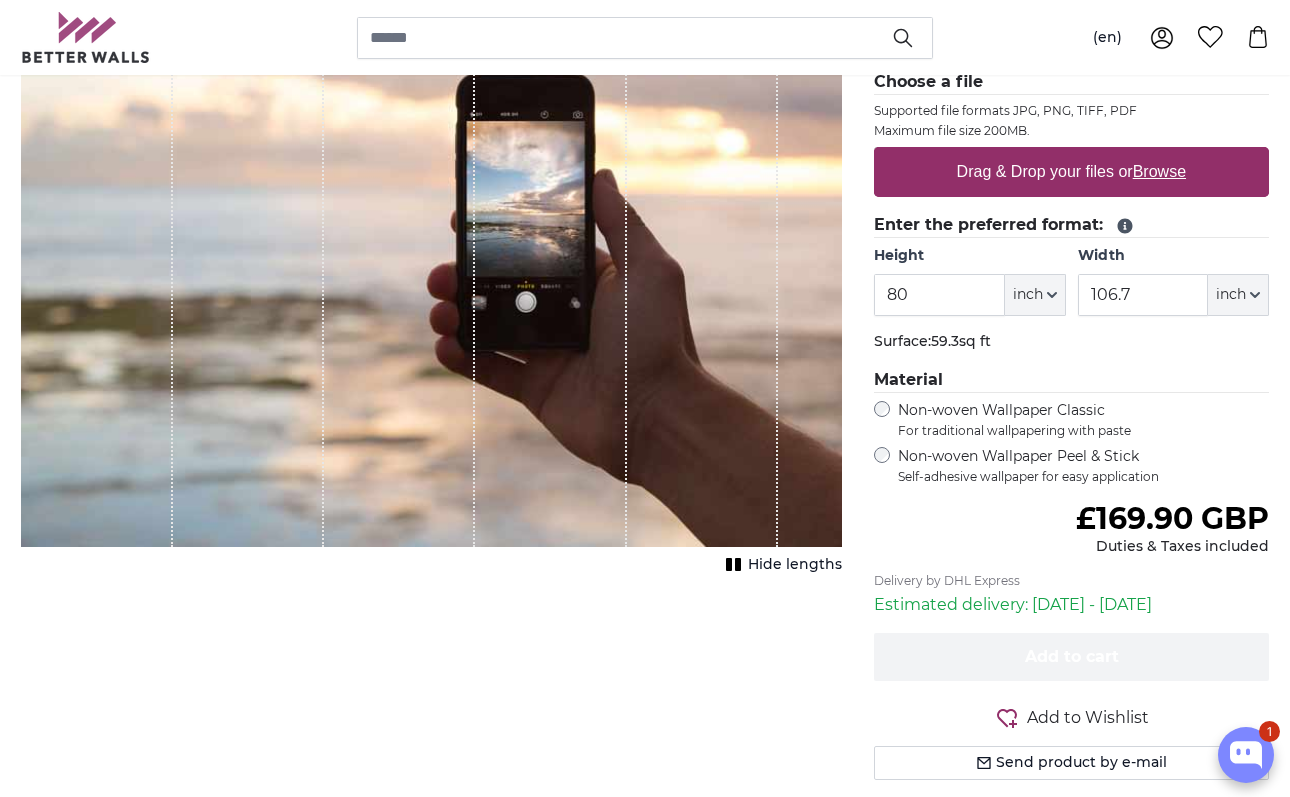 click on "Drag & Drop your files or  Browse" at bounding box center [1071, 172] 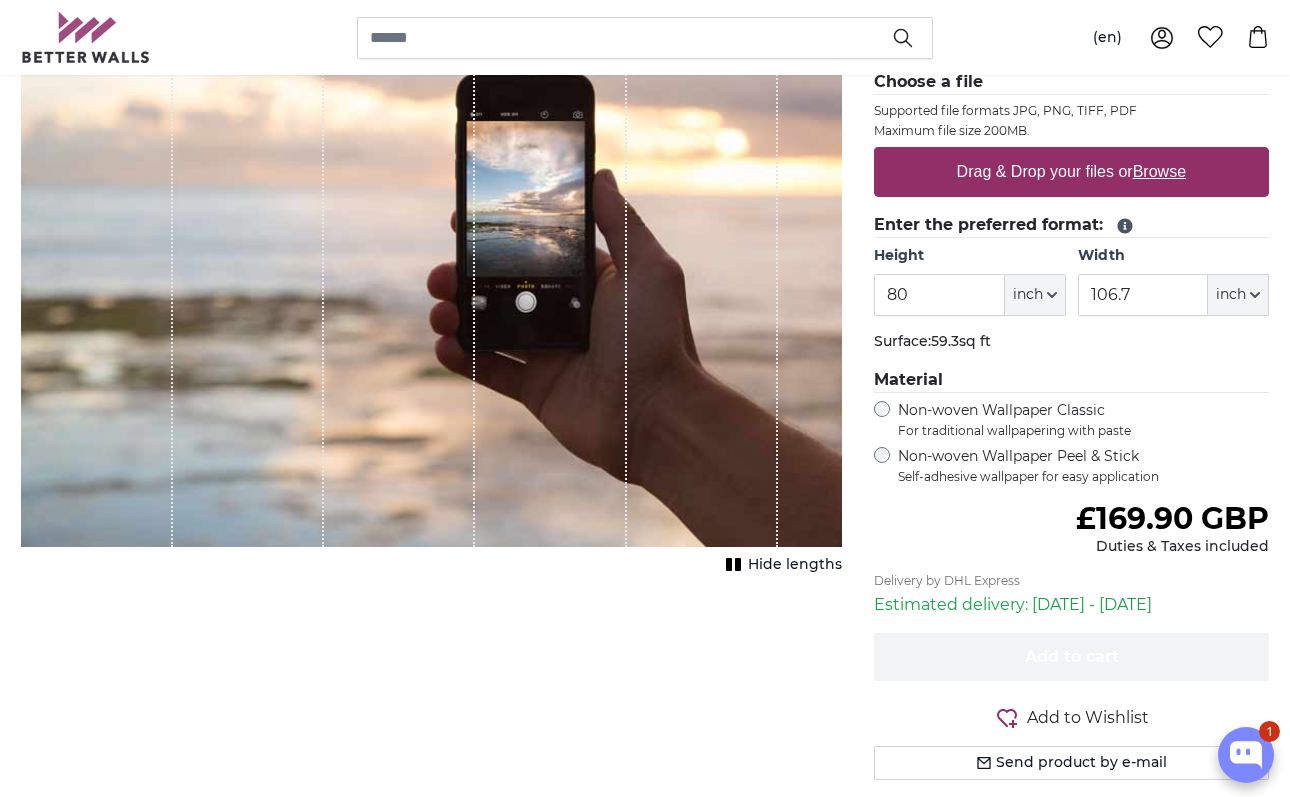type on "**********" 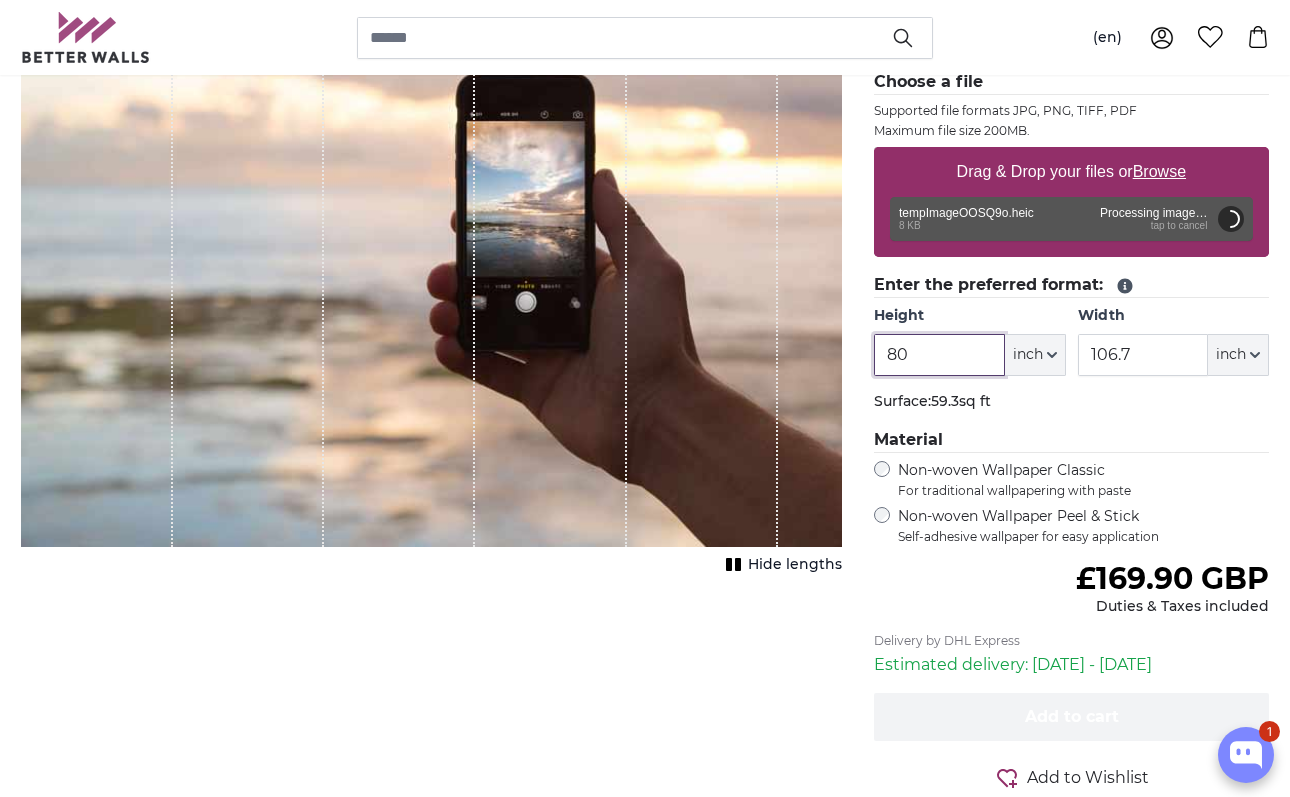 drag, startPoint x: 933, startPoint y: 352, endPoint x: 874, endPoint y: 352, distance: 59 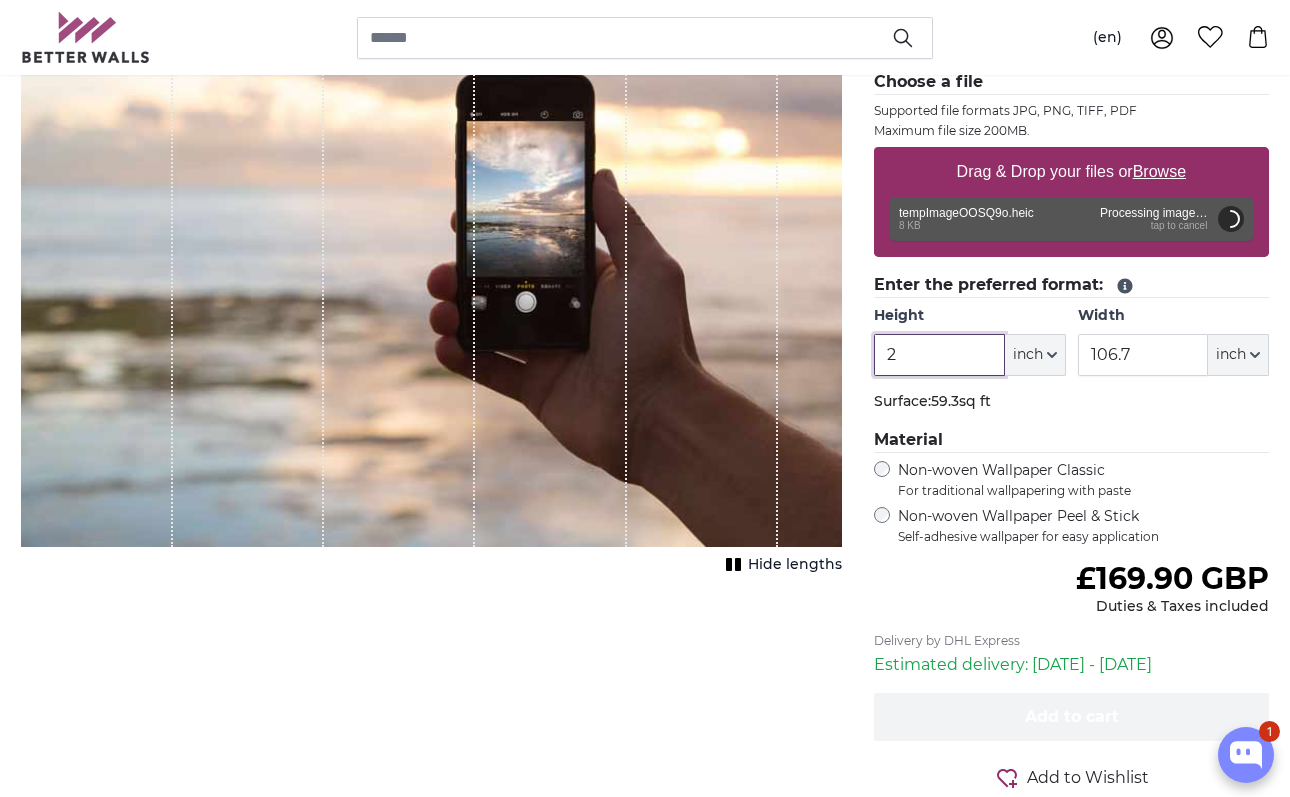 type on "2" 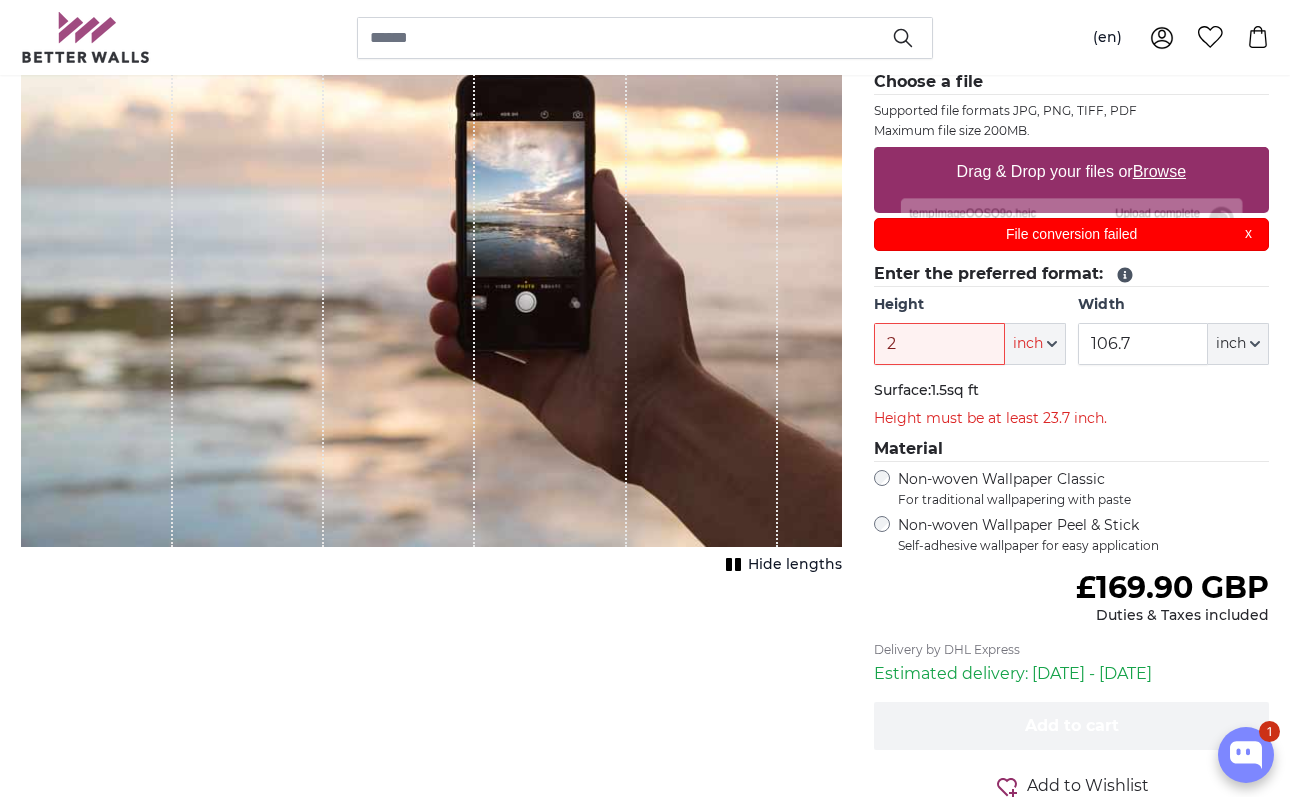 scroll, scrollTop: 0, scrollLeft: 0, axis: both 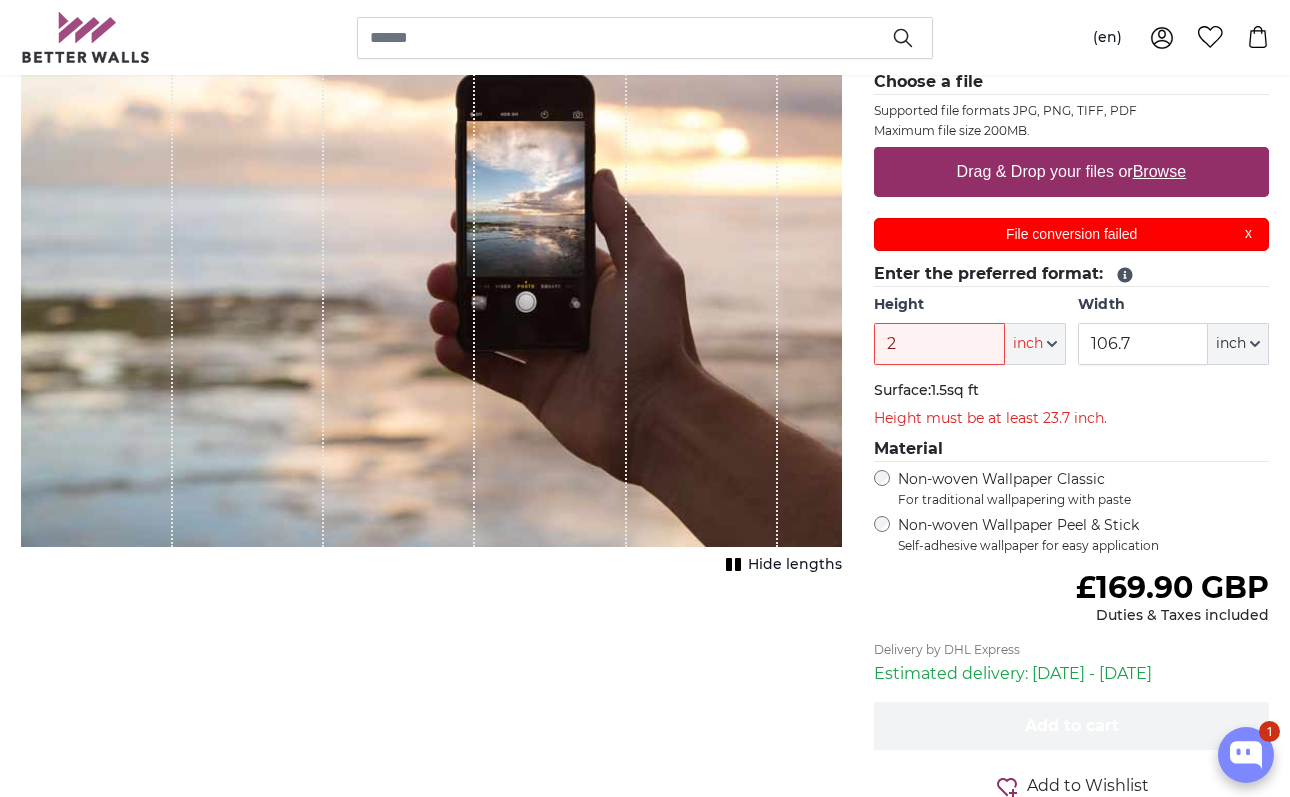 click on "Browse" at bounding box center (1159, 171) 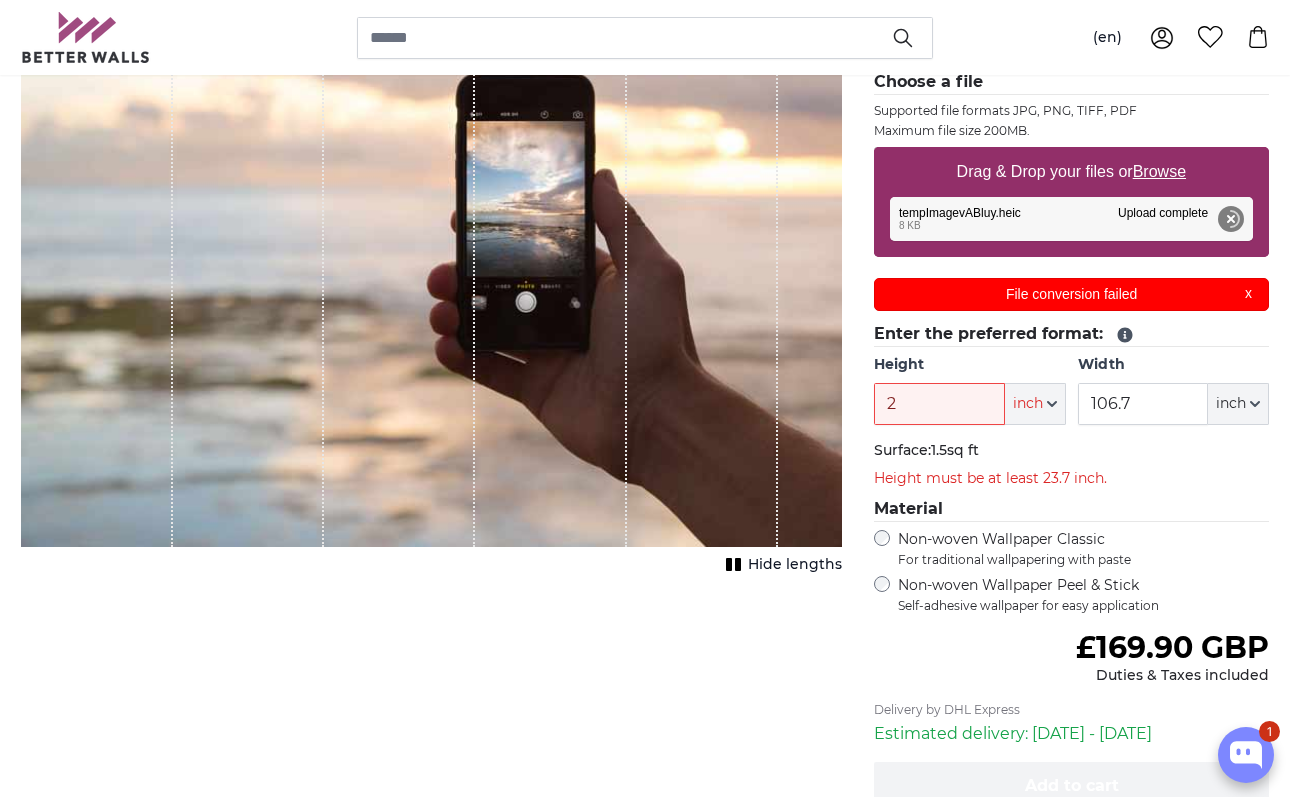 scroll, scrollTop: 0, scrollLeft: 0, axis: both 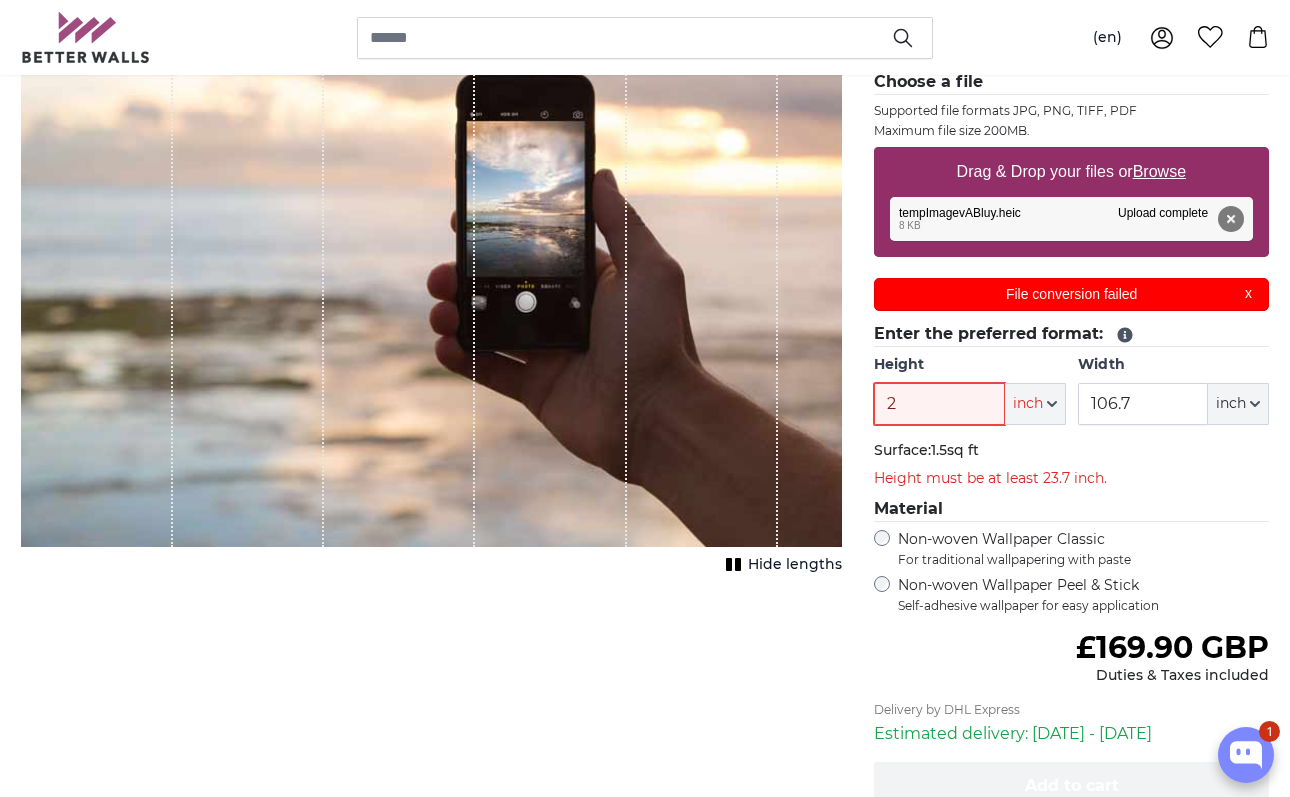 click on "2" at bounding box center [939, 404] 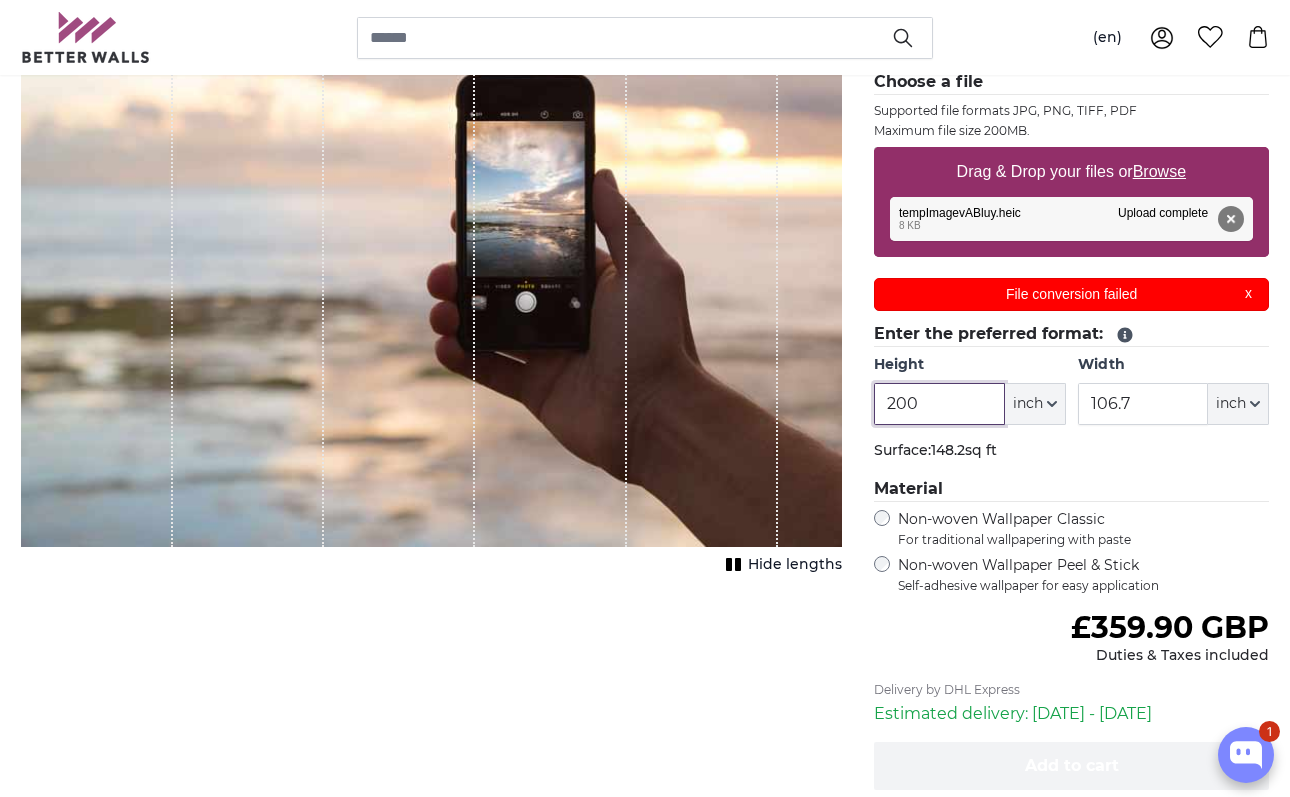 type on "200" 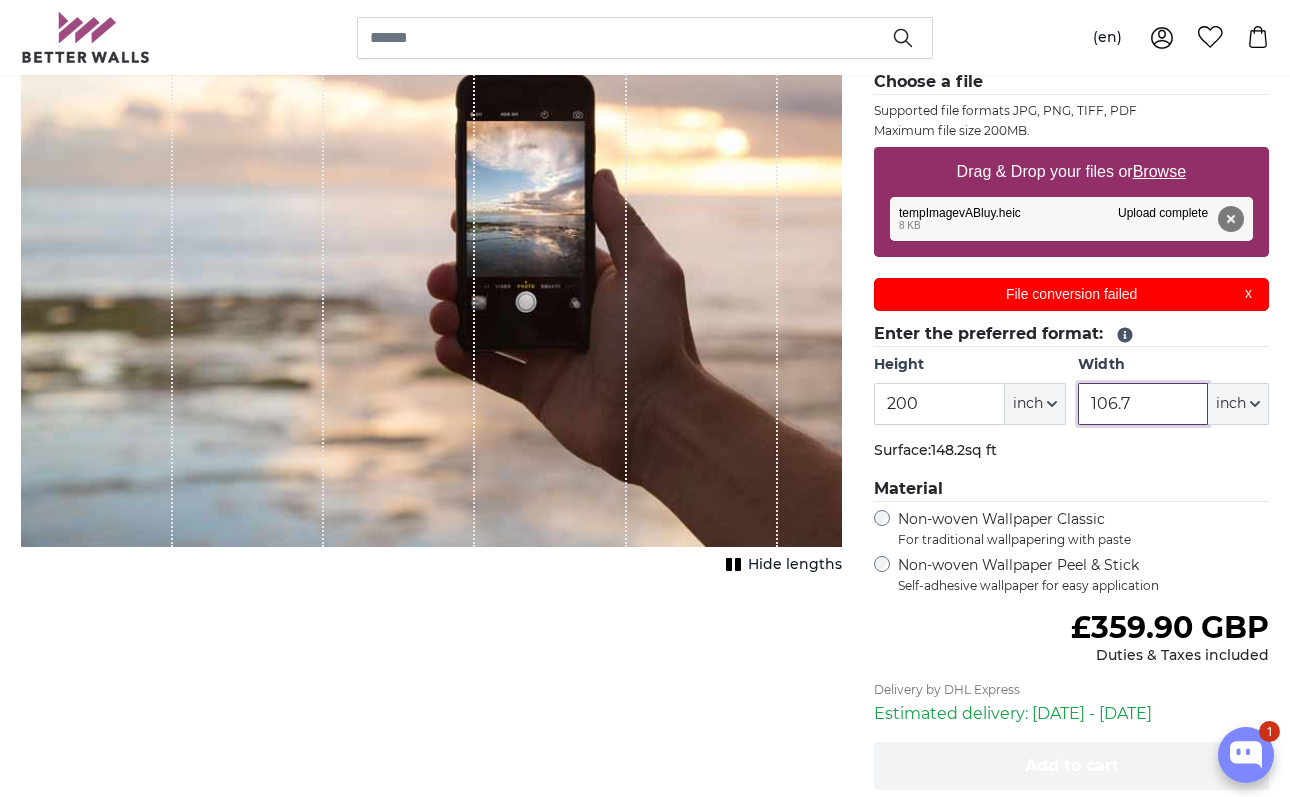 drag, startPoint x: 1138, startPoint y: 404, endPoint x: 1071, endPoint y: 406, distance: 67.02985 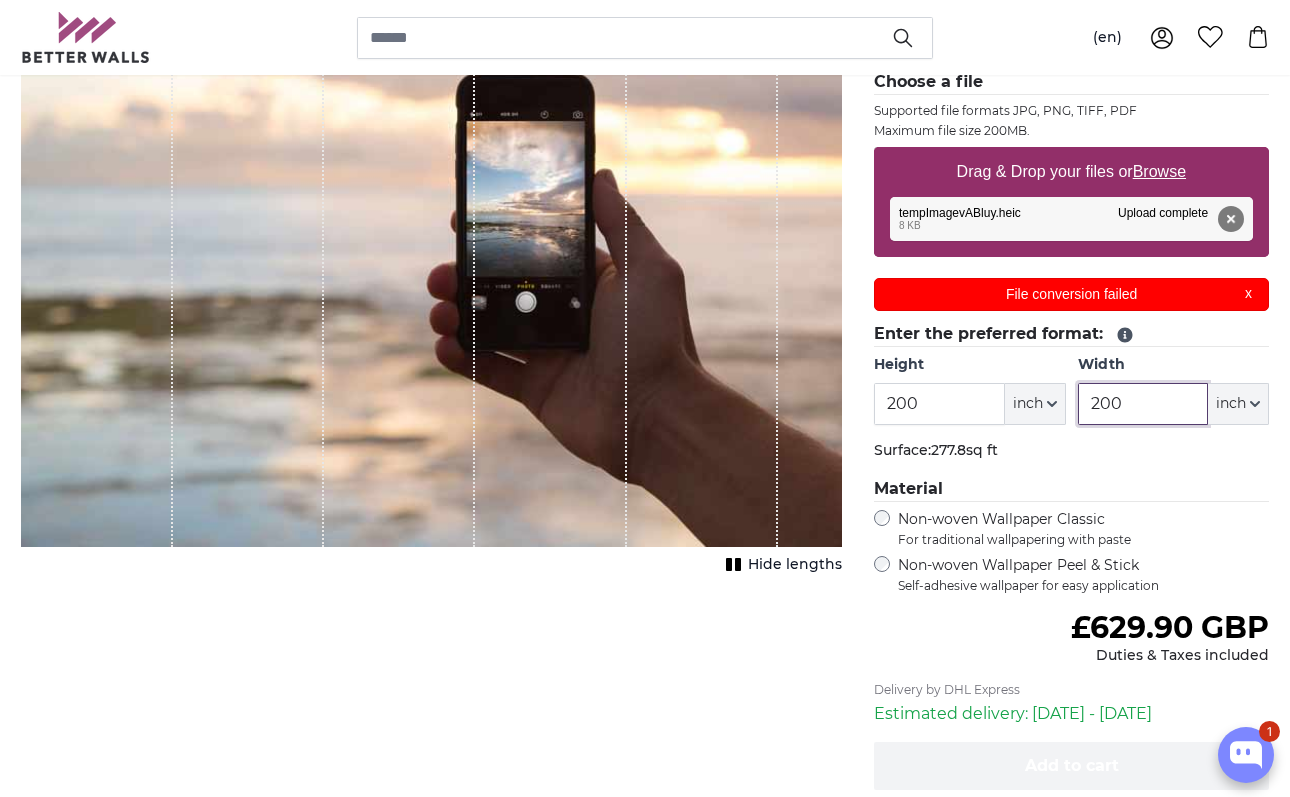 type on "200" 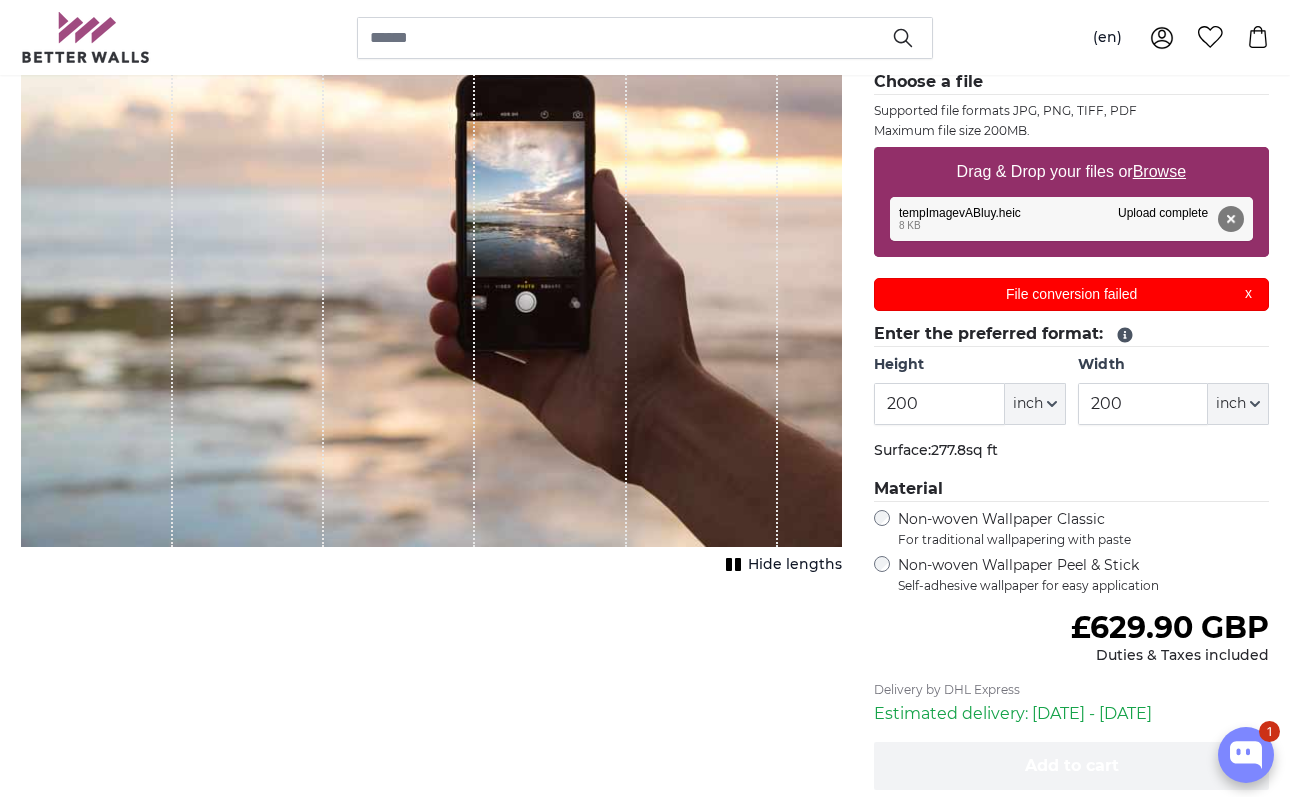 click on "Surface:  277.8sq ft" 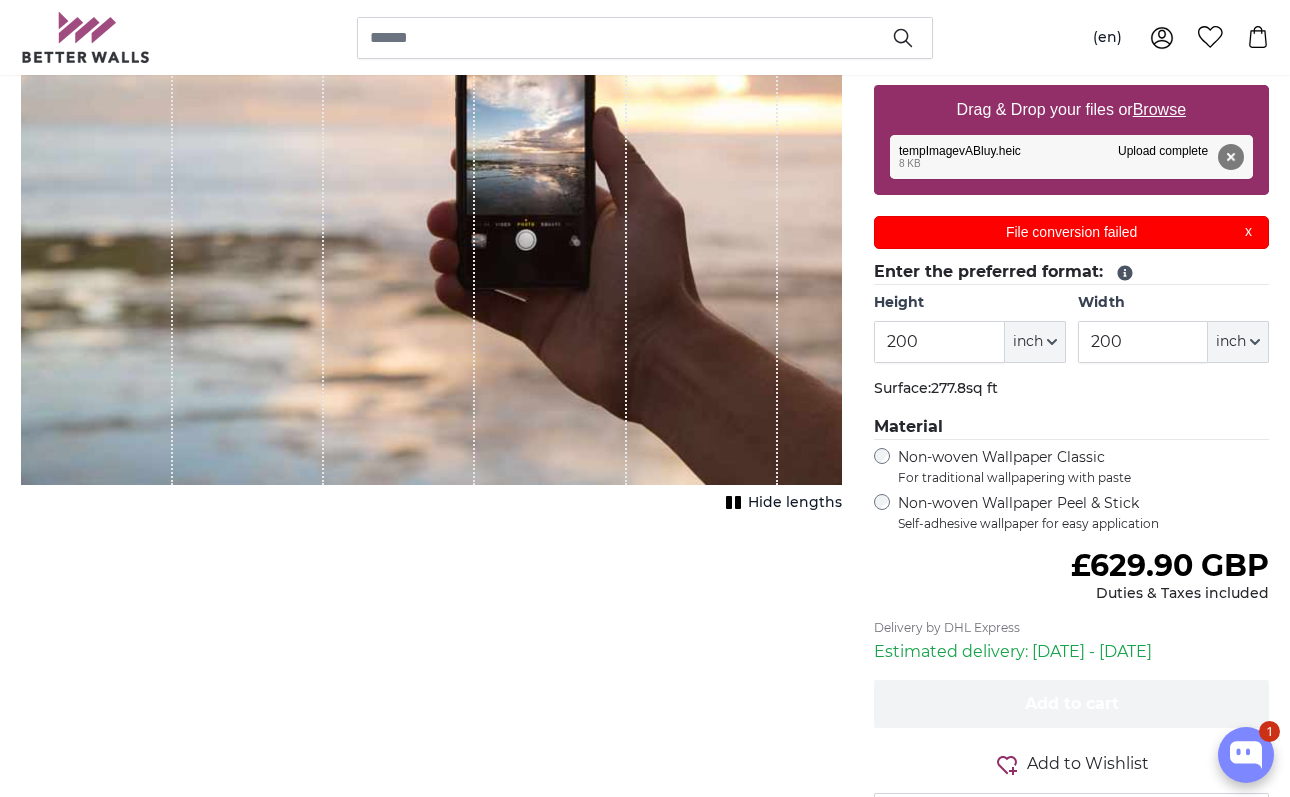 scroll, scrollTop: 391, scrollLeft: 0, axis: vertical 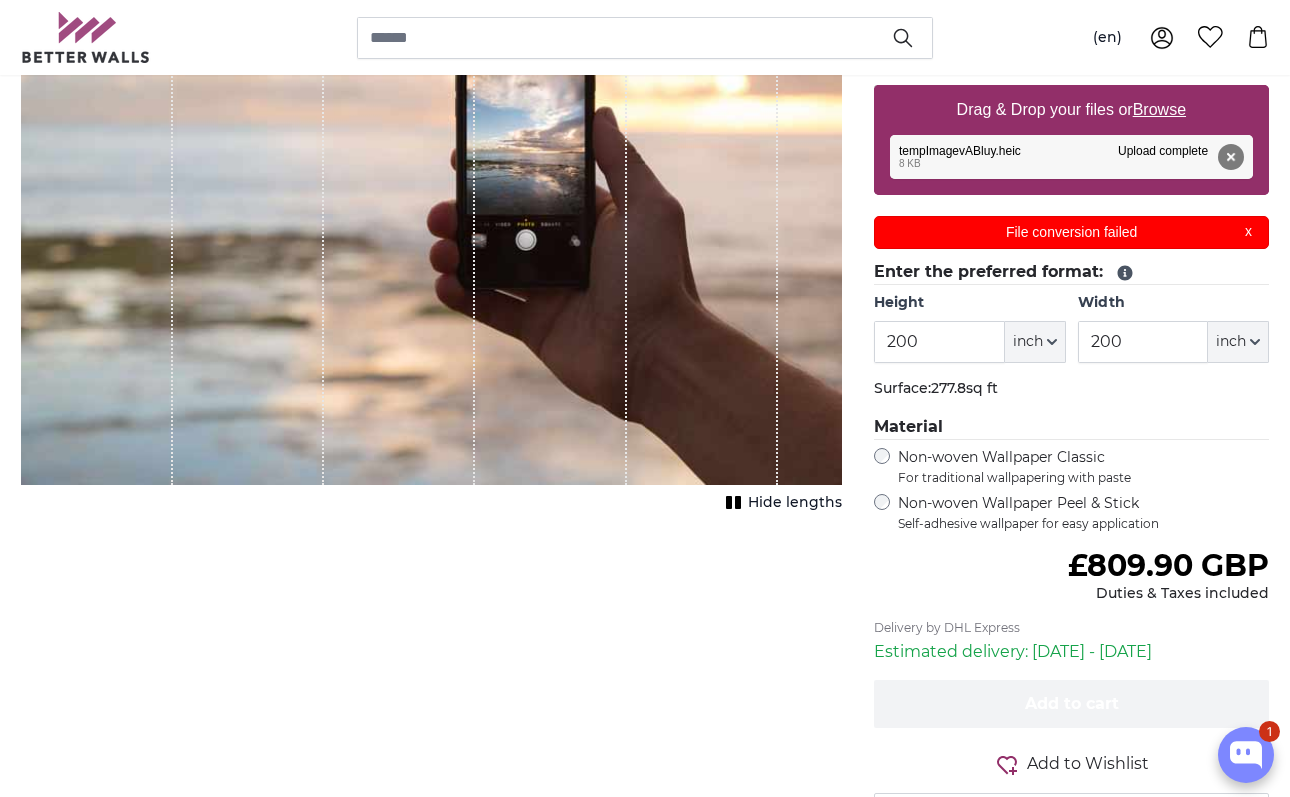 click on "Non-woven Wallpaper Classic
For traditional wallpapering with paste" at bounding box center (1083, 467) 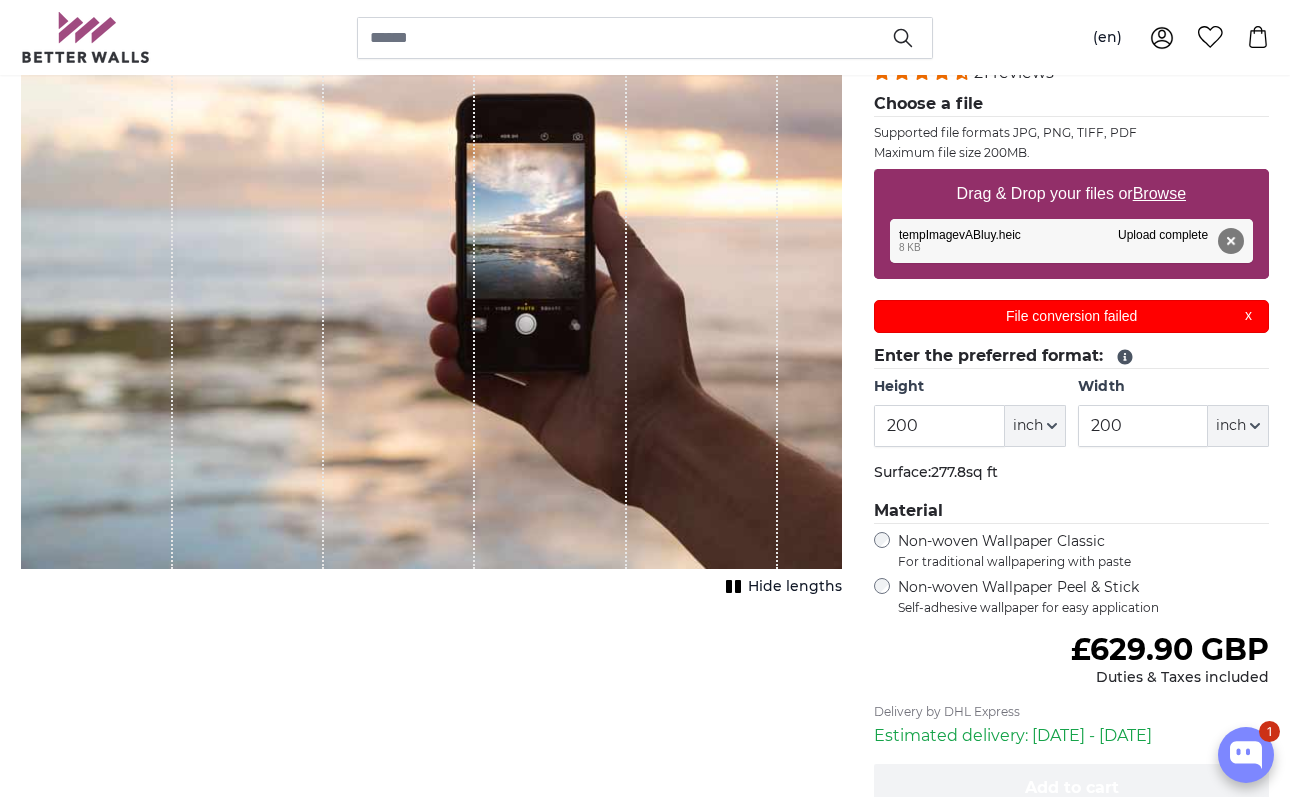 scroll, scrollTop: 302, scrollLeft: 0, axis: vertical 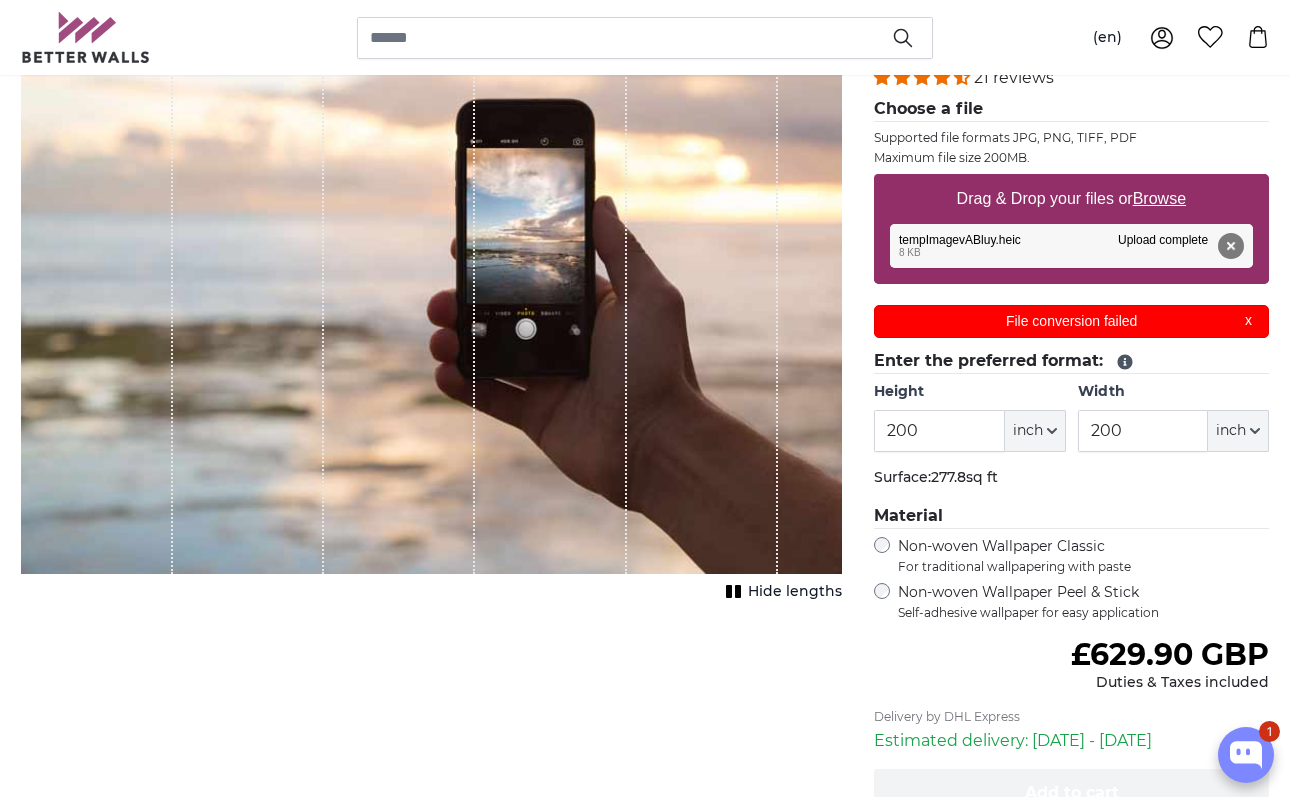 click on "inch" 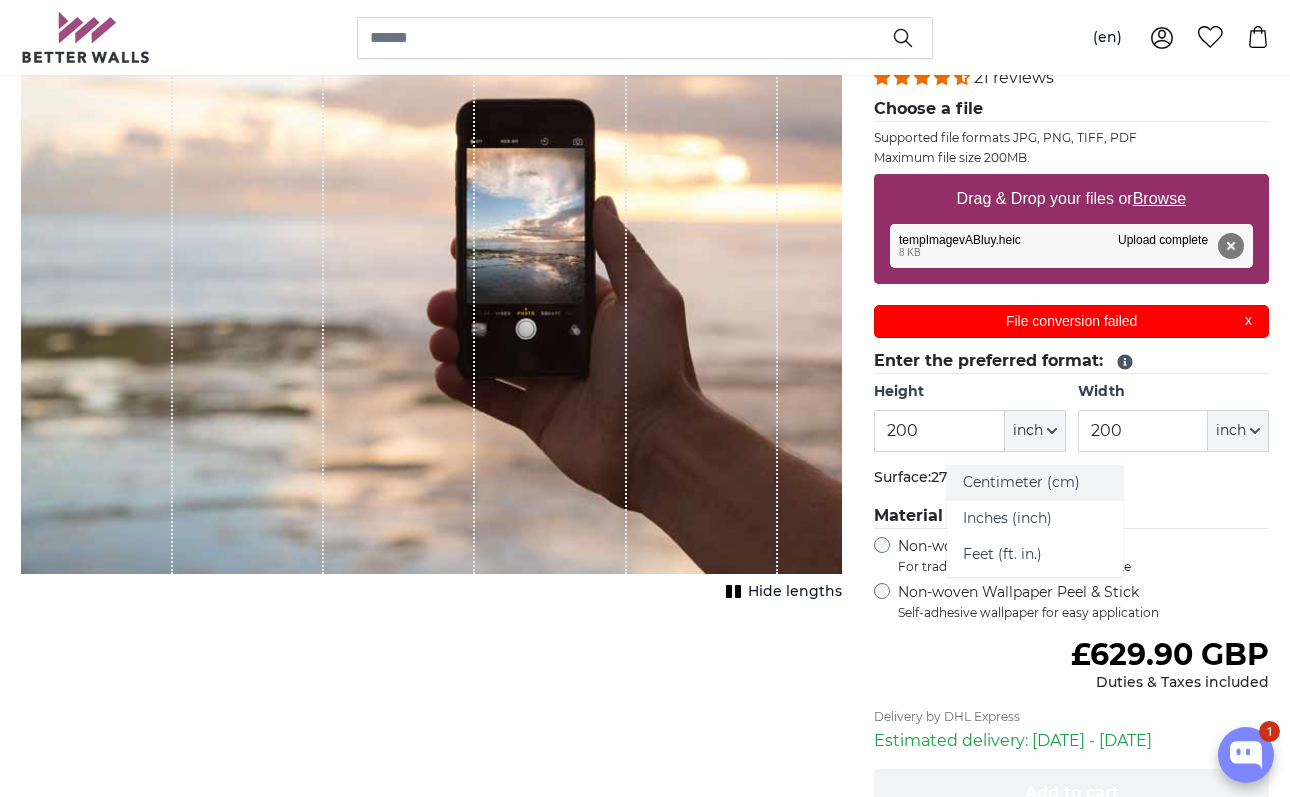click on "Centimeter (cm)" 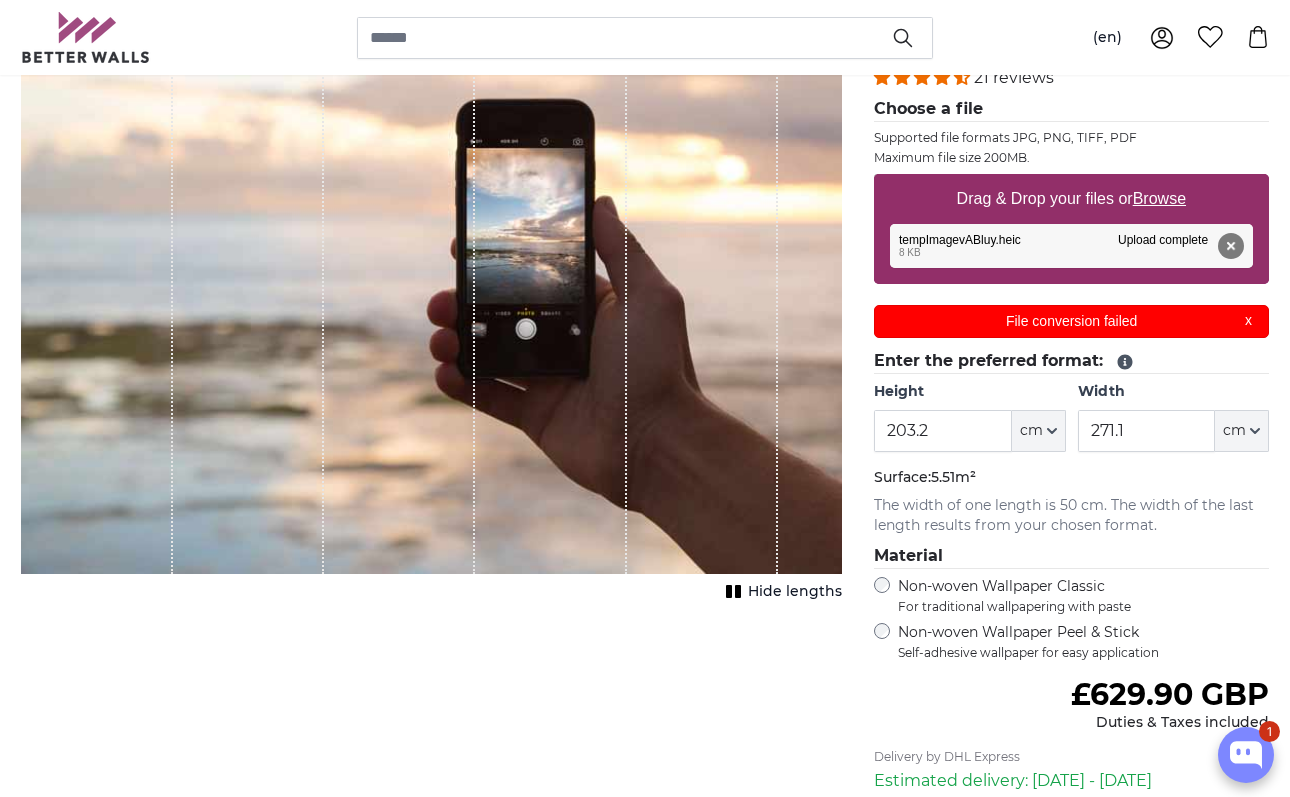 click on "cm" 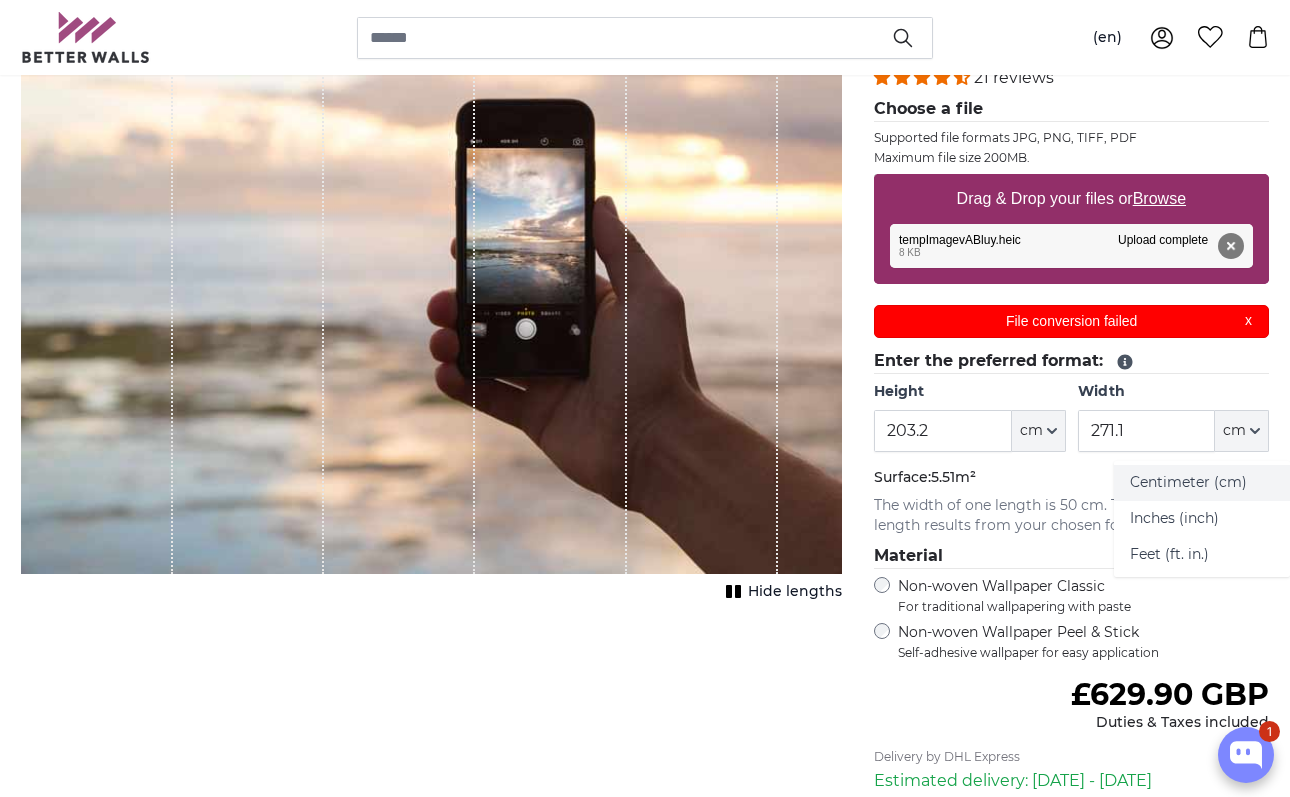 click on "Centimeter (cm)" 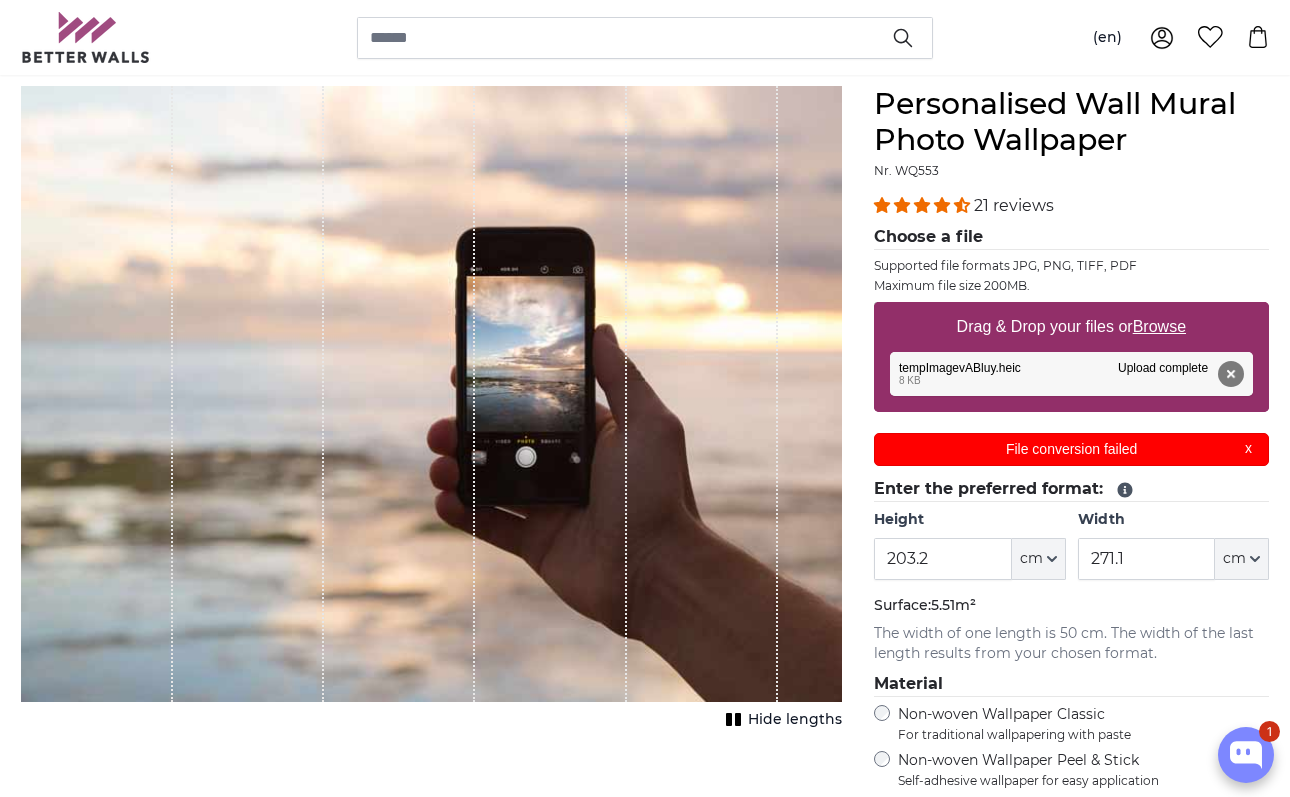 scroll, scrollTop: 179, scrollLeft: 0, axis: vertical 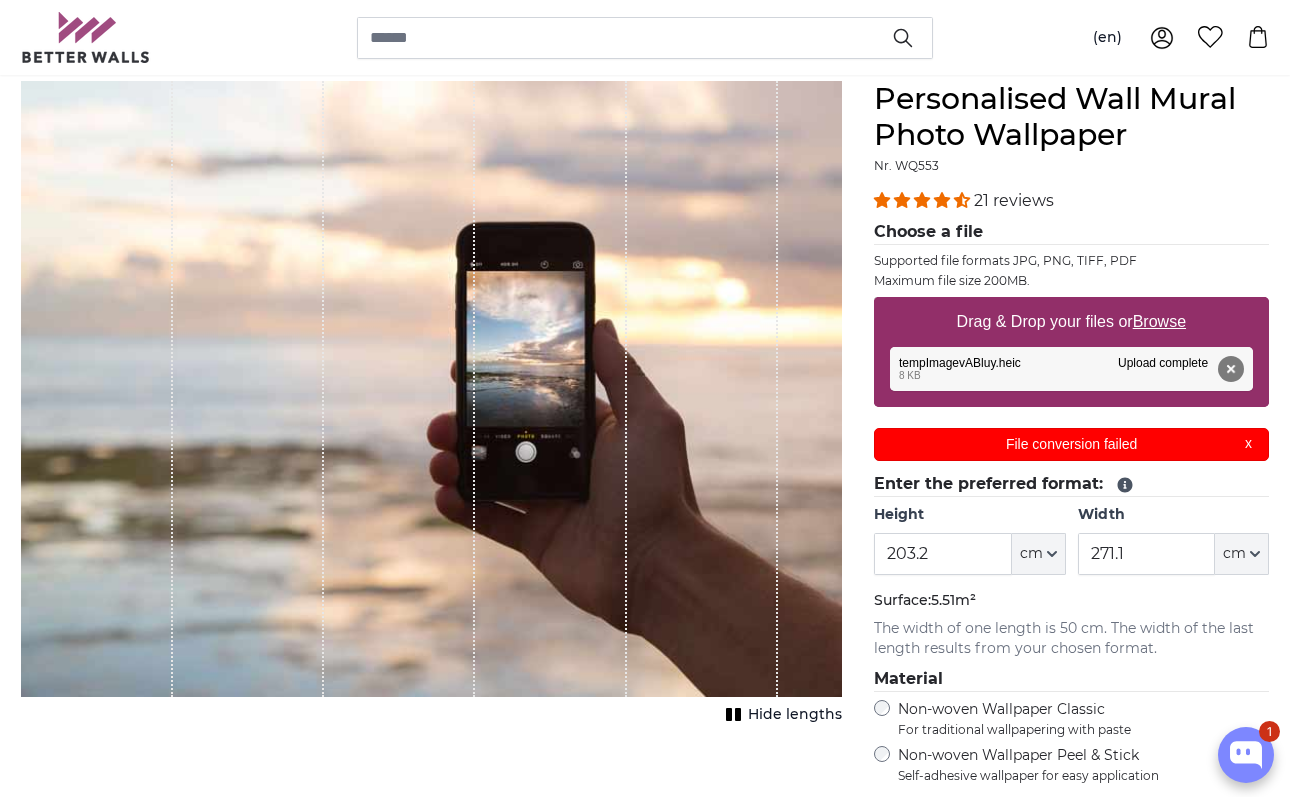 click on "File conversion failed X" at bounding box center (1071, 444) 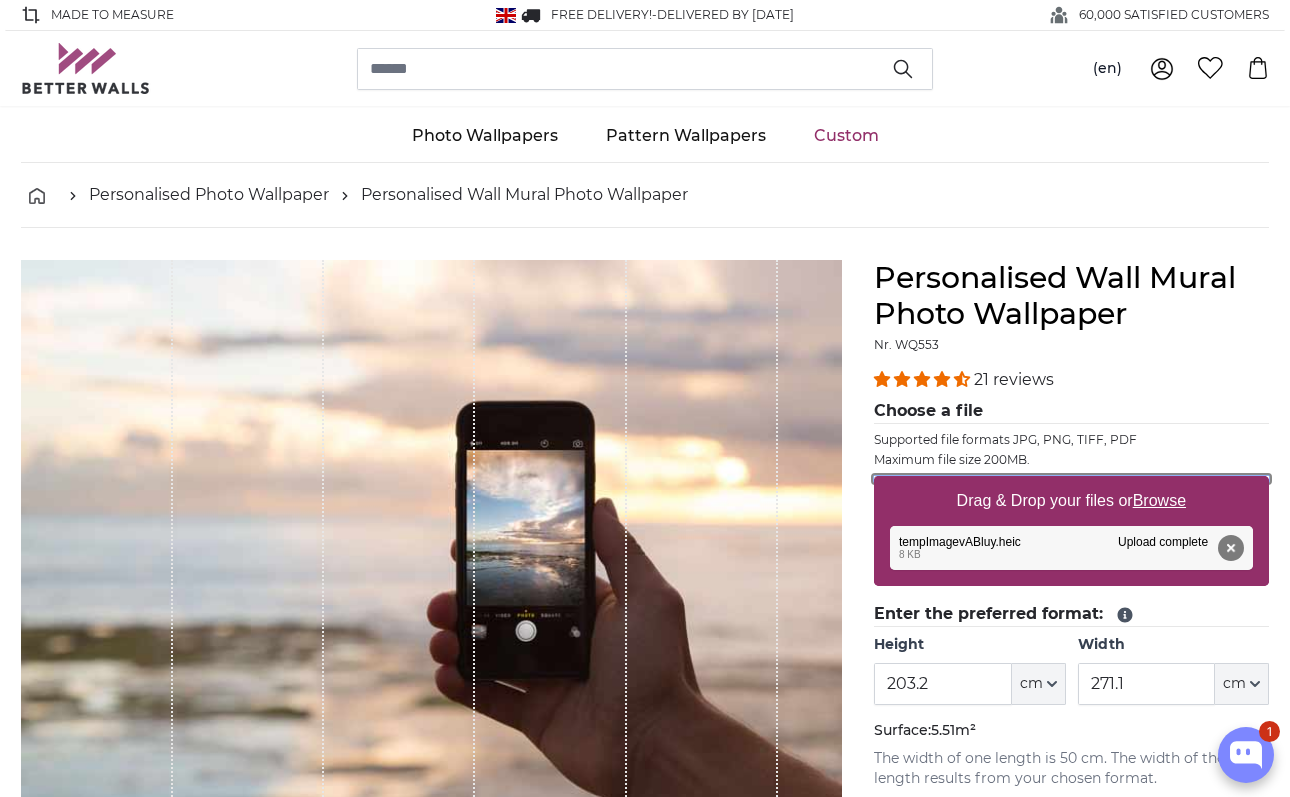 scroll, scrollTop: 0, scrollLeft: 0, axis: both 